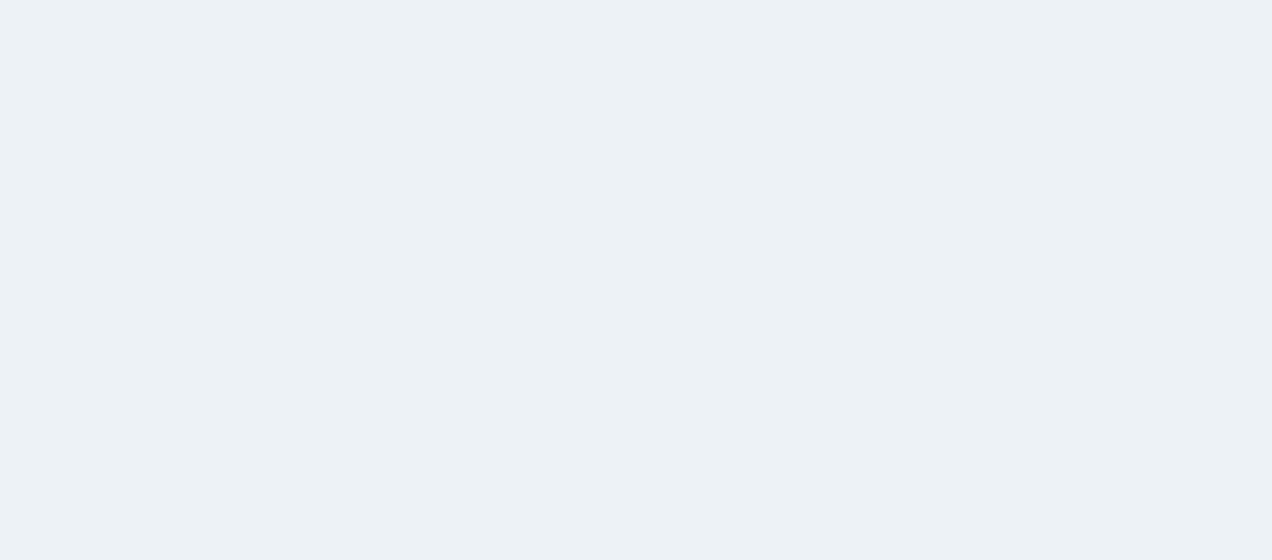 scroll, scrollTop: 0, scrollLeft: 0, axis: both 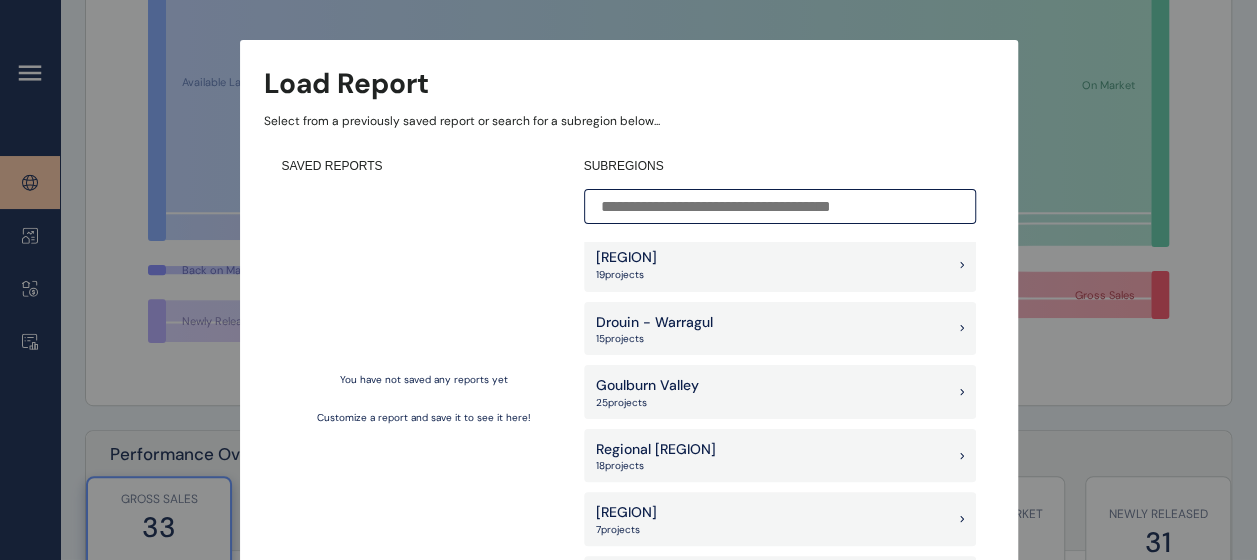 click on "SUBREGIONS Armstrong Creek 27  project s Bacchus Marsh Precinct 5  project s Ballan Road Precinct 17  project s Berwick South Precinct 13  project s Beveridge 12  project s Clyde Precinct 26  project s Craigieburn West Precinct 4  project s Cranbourne Precinct 35  project s Diggers Rest 6  project s Donnybrook Mickleham Precinct 17  project s Epping Thomastown 3  project s Greenvale 23  project s Melton 22  project s Mernda Doreen 13  project s Northern Geelong Precinct 9  project s Officer Pakenham 35  project s Pakenham East 4  project s Plumpton Precinct 35  project s Rockbank Precinct 17  project s Sunbury 16  project s Surf Coast & Bellarine 26  project s Truganina Tarneit 30  project s Wallan 5  project s Werribee 7  project s Western Geelong Precinct 6  project s Wollert 25  project s Albury Wodonga 13  project s Ballarat 48" at bounding box center [628, 263] 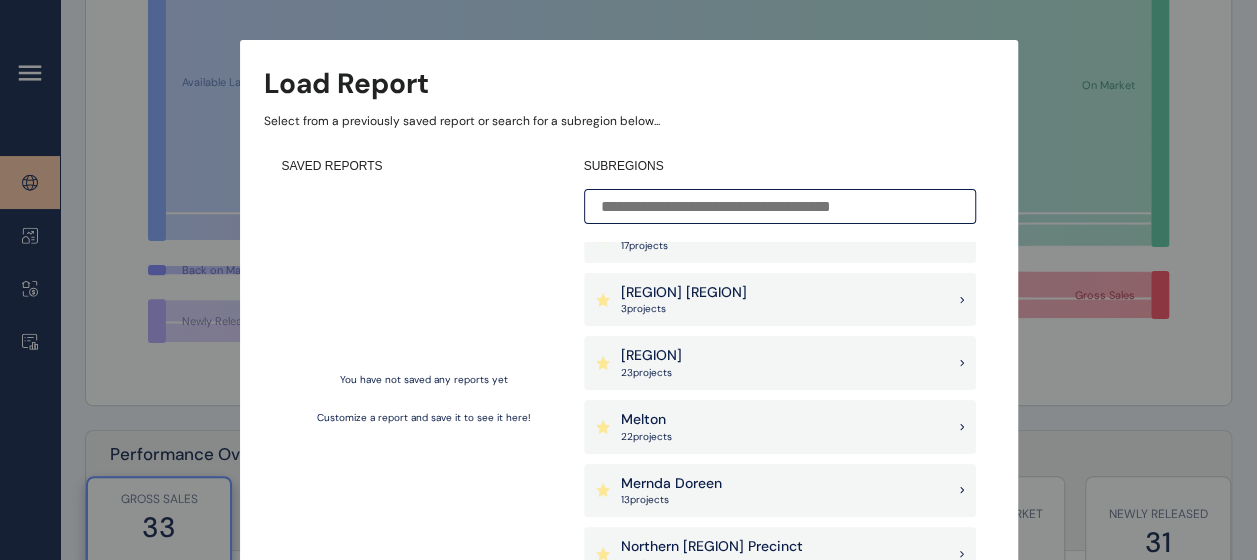 scroll, scrollTop: 0, scrollLeft: 0, axis: both 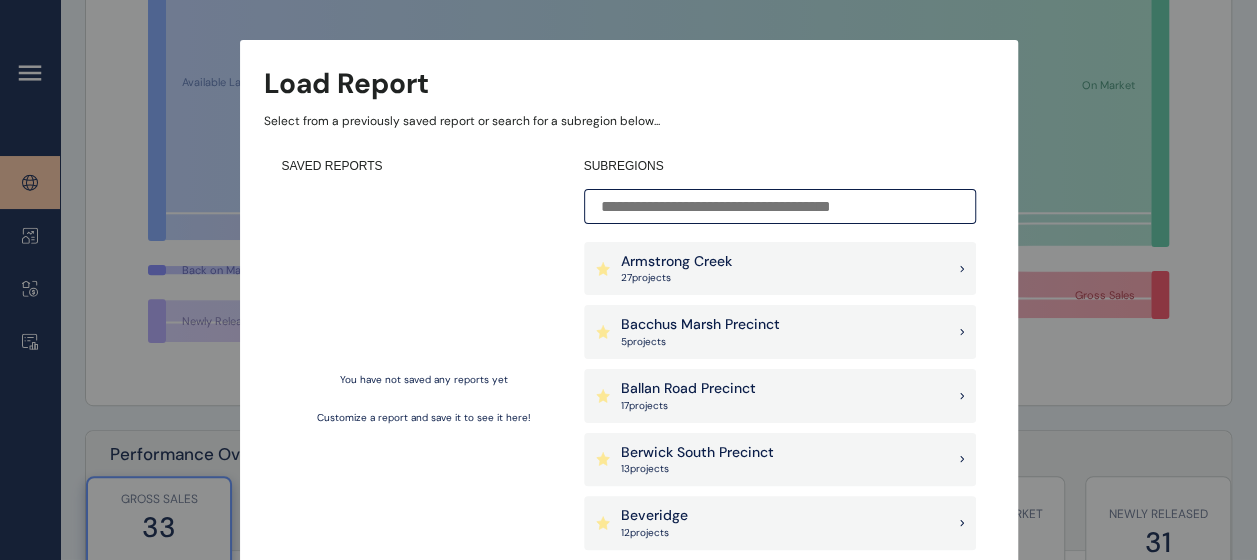 click on "Armstrong Creek 27  project s" at bounding box center [780, 269] 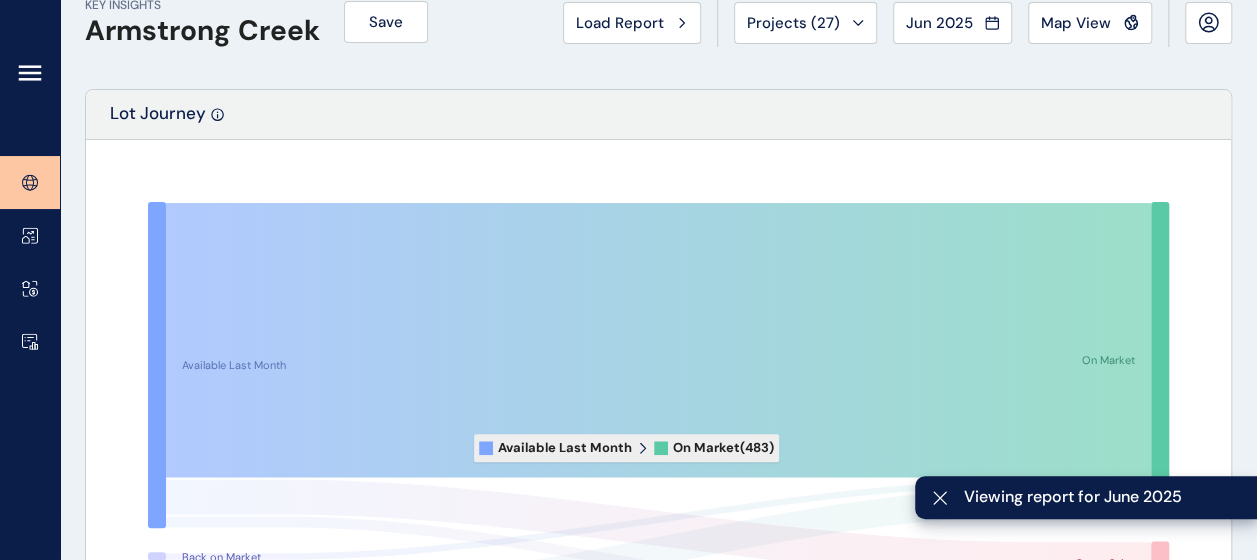 scroll, scrollTop: 0, scrollLeft: 0, axis: both 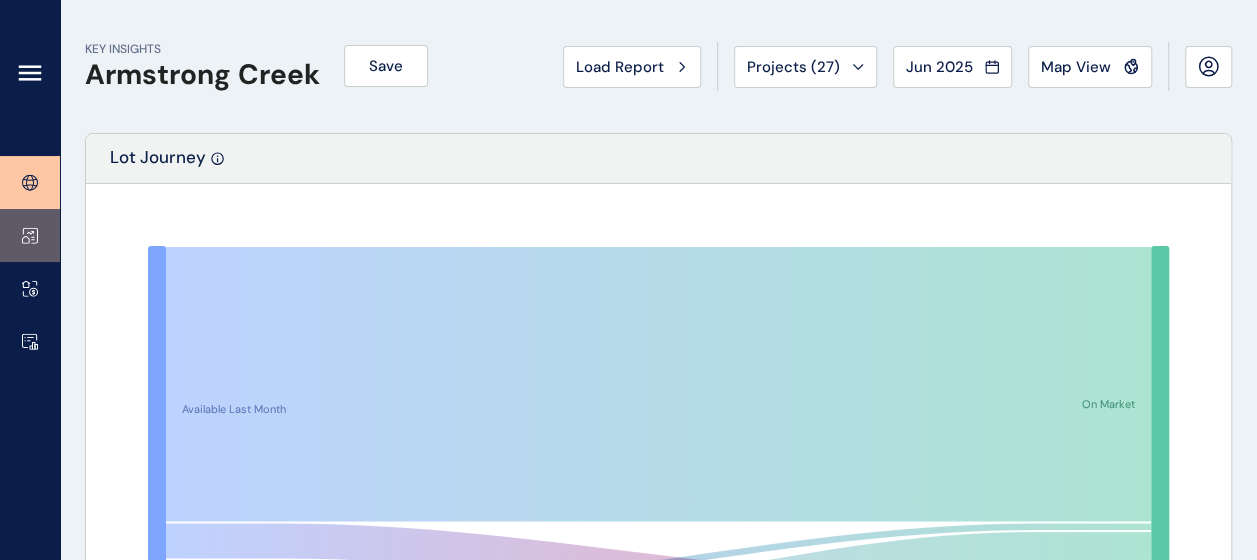 click 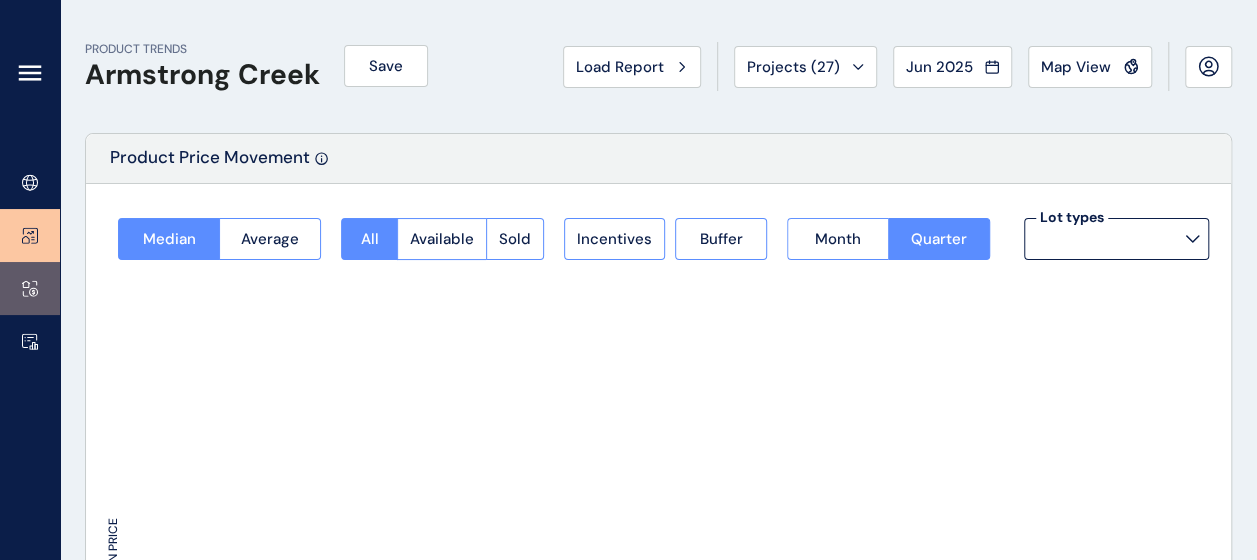 type on "**********" 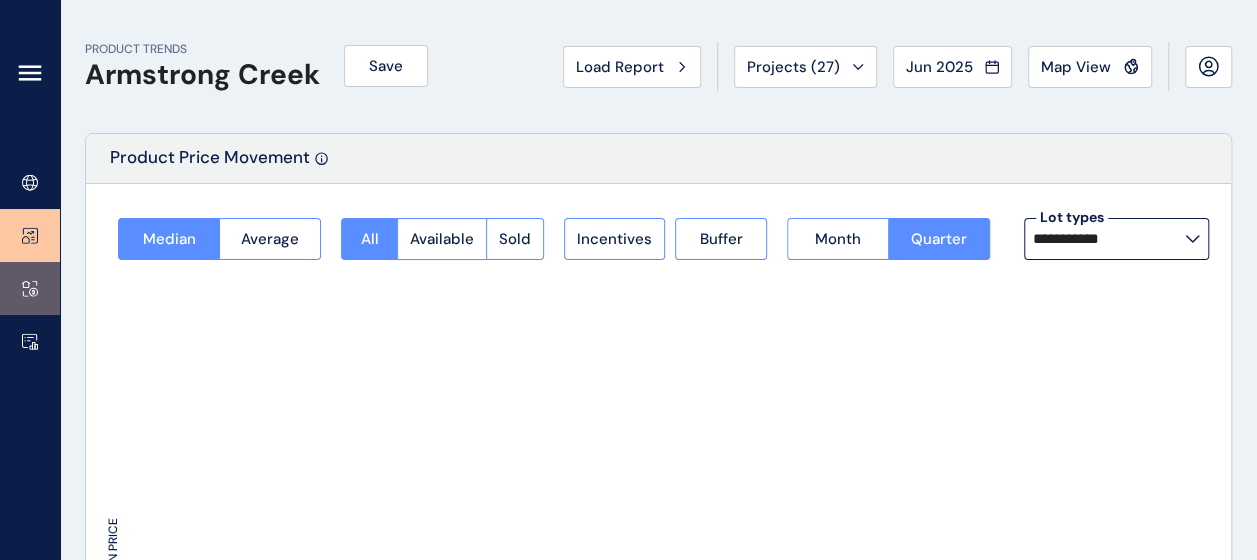 click at bounding box center [30, 288] 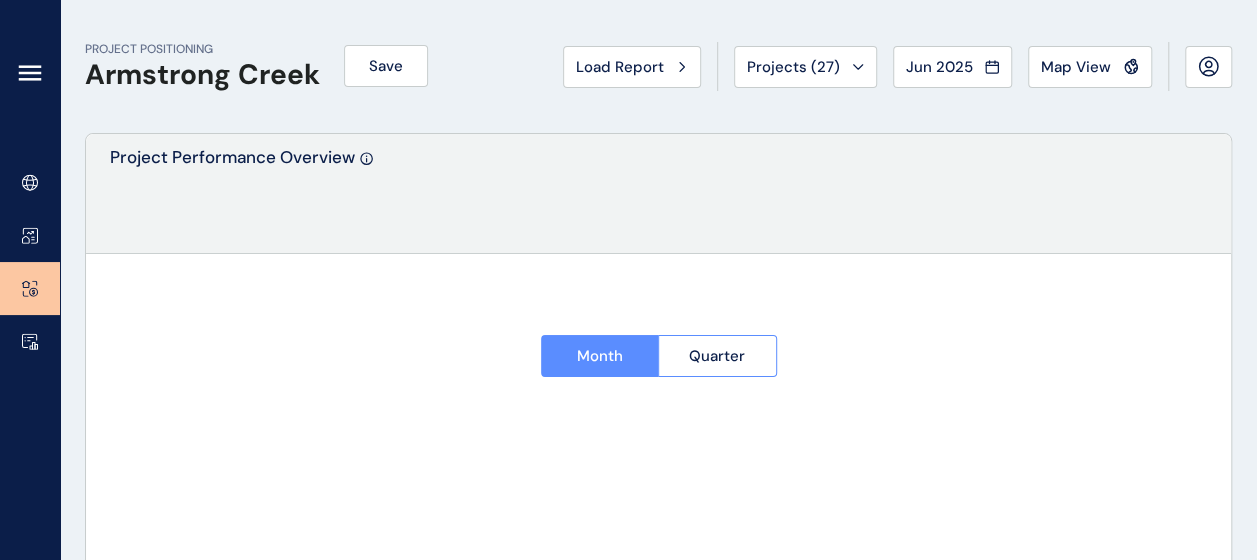type on "*******" 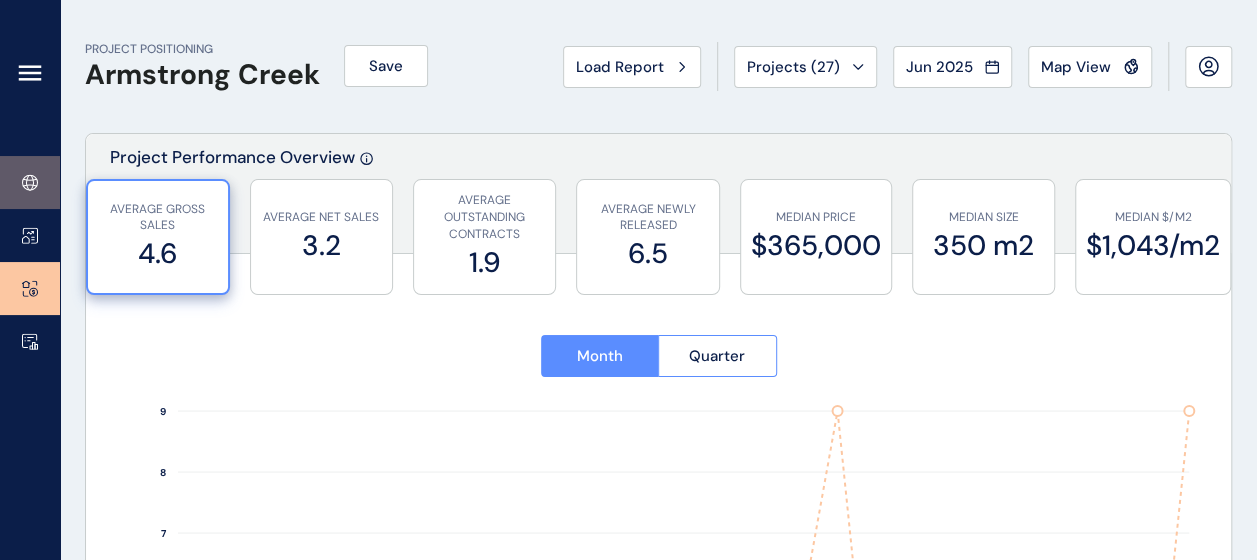 click at bounding box center (30, 182) 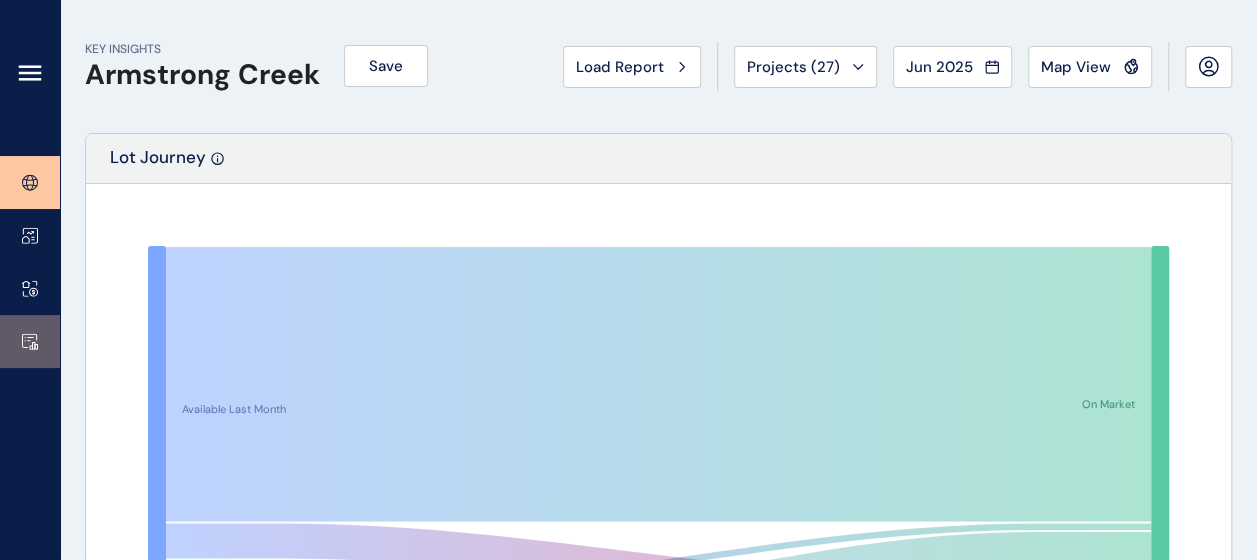 click 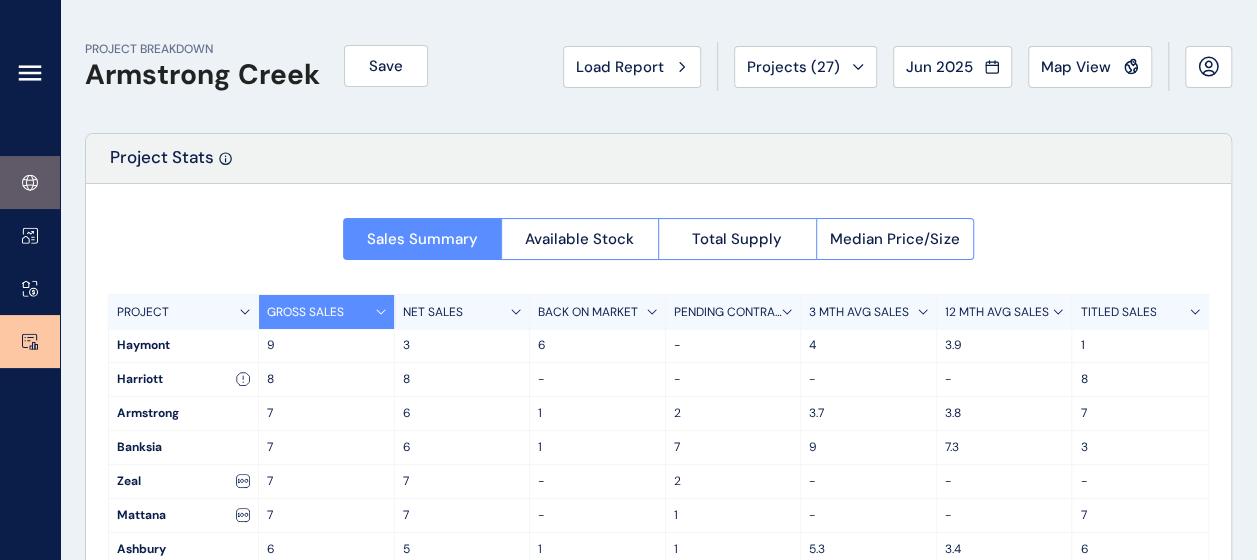 click at bounding box center (30, 182) 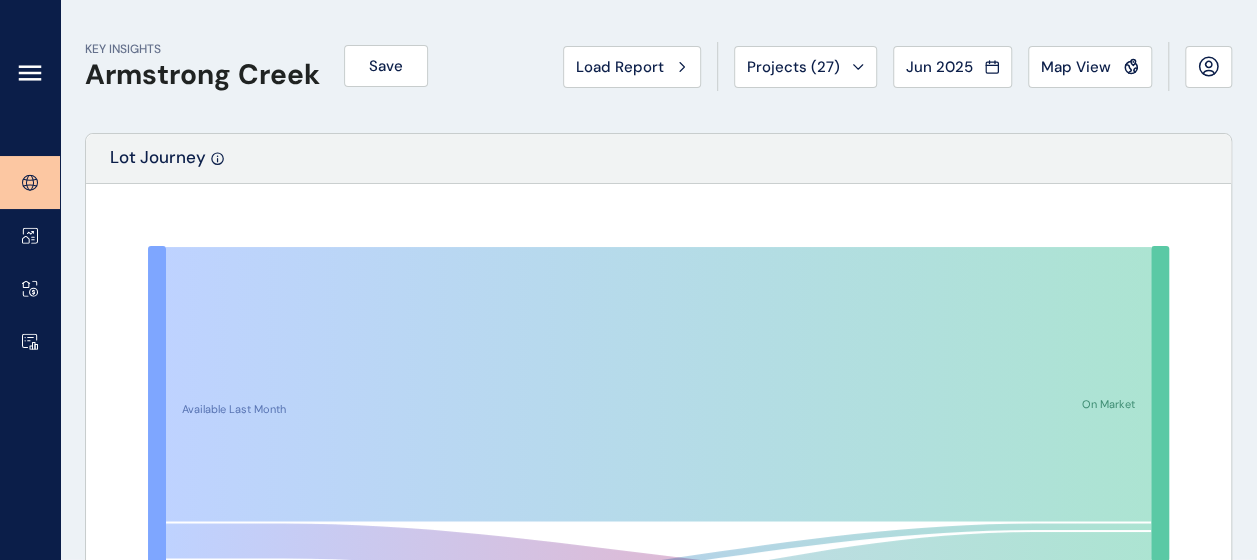 click 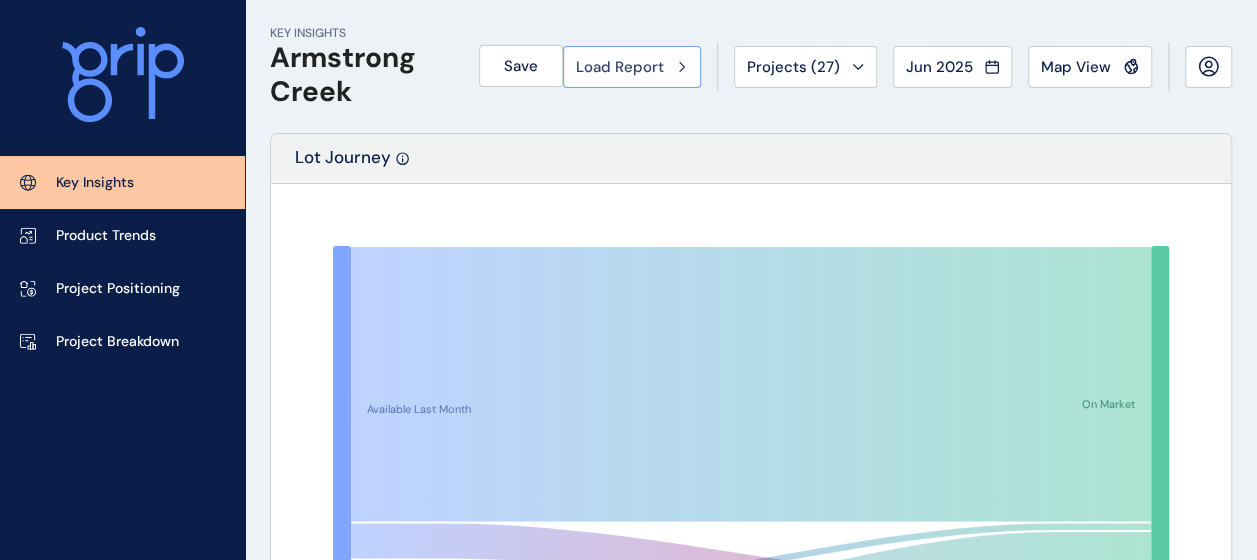 click on "Load Report" at bounding box center [620, 67] 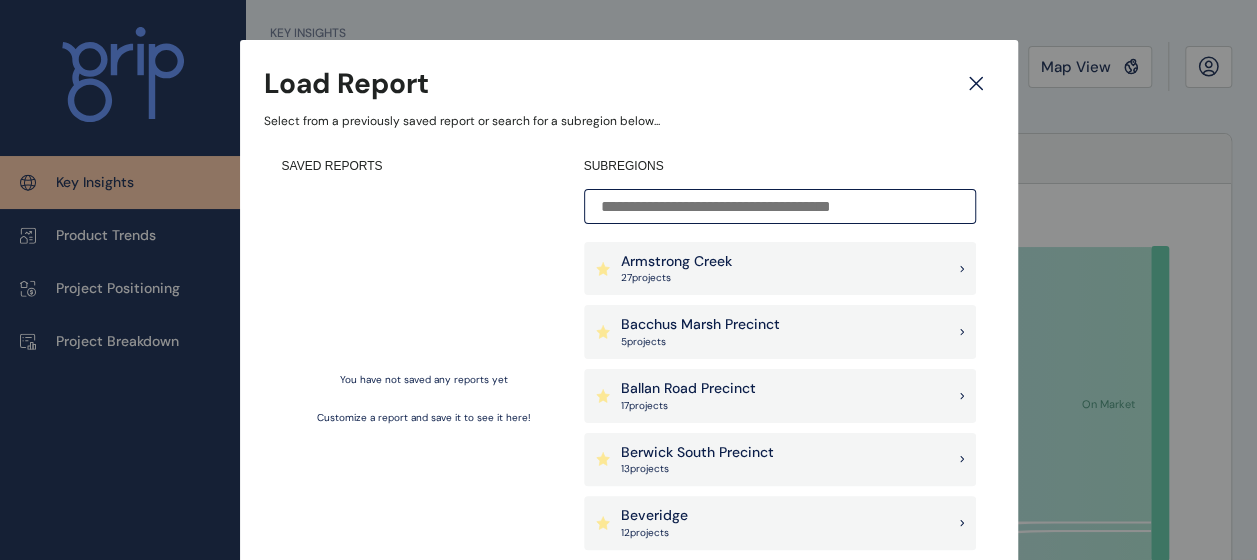 click 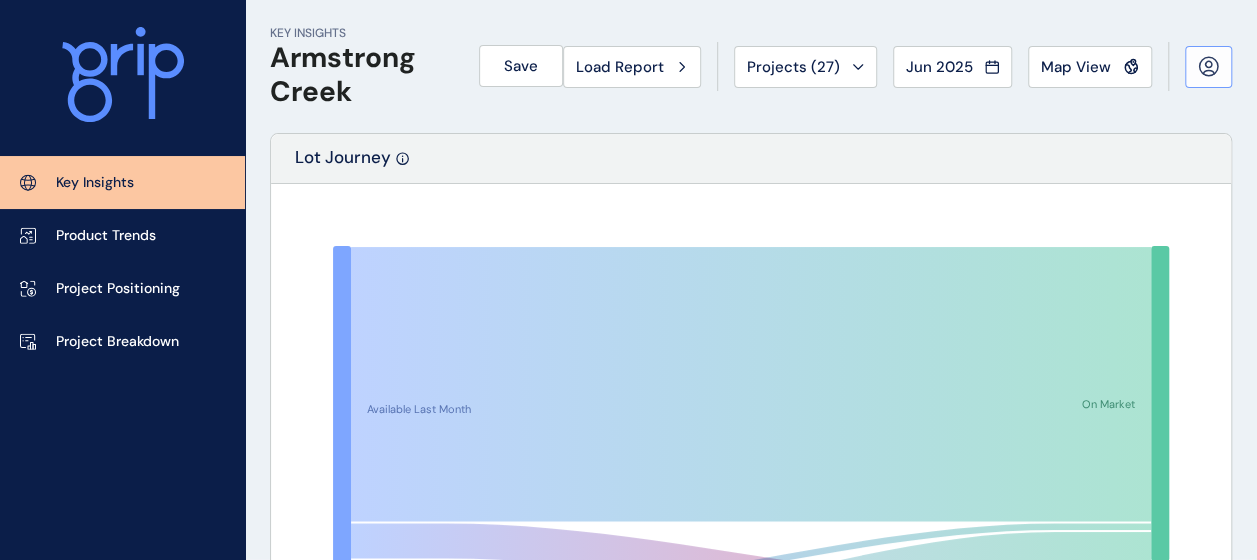 click at bounding box center [1208, 67] 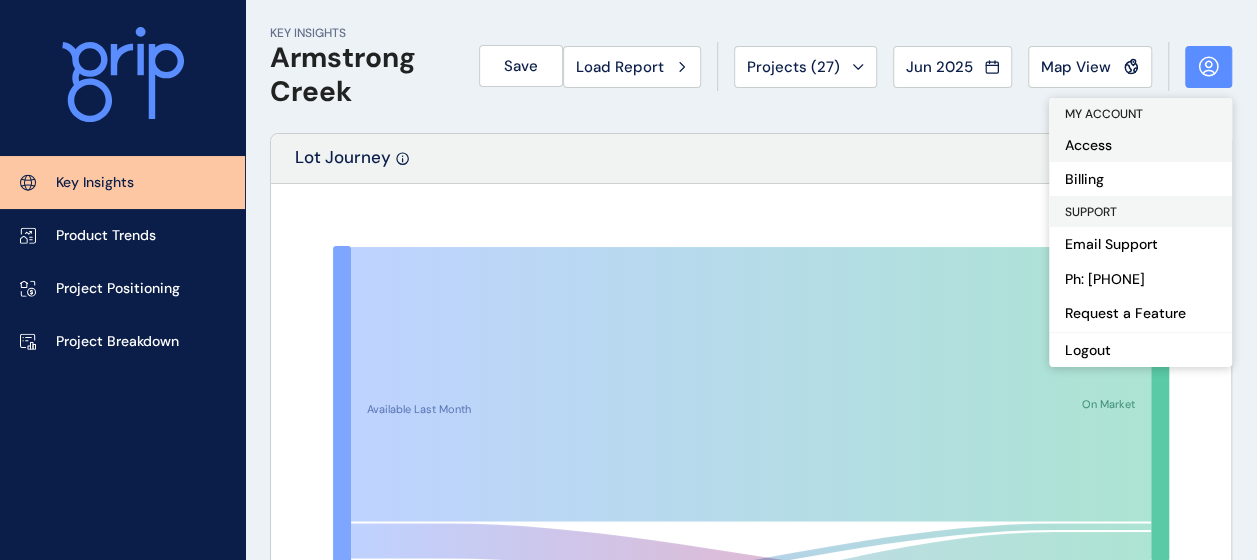 click on "Access" at bounding box center [1140, 145] 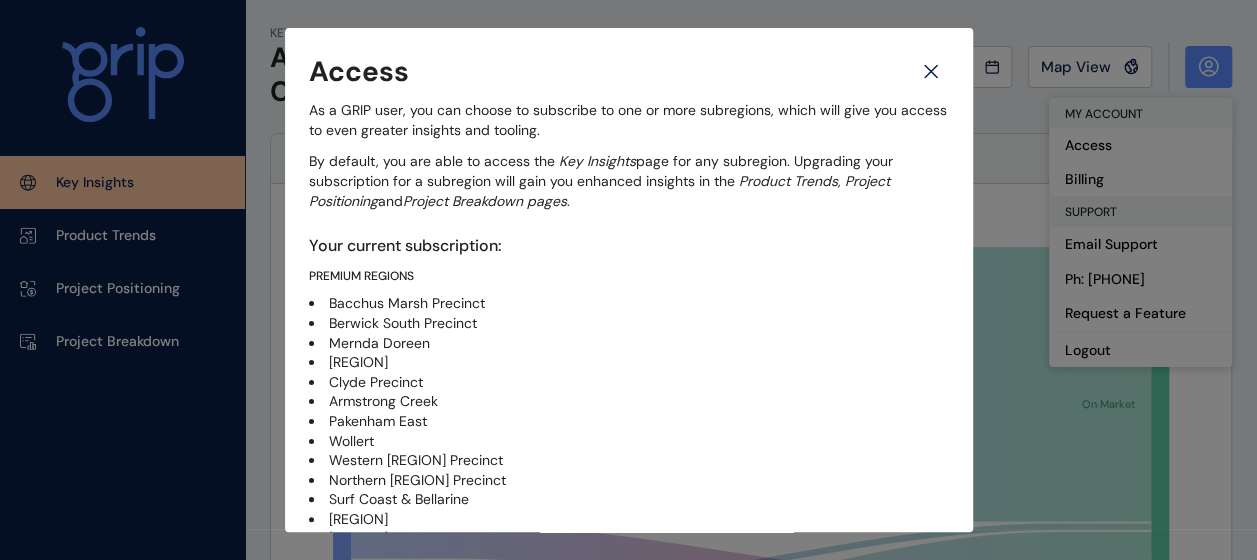 scroll, scrollTop: 484, scrollLeft: 0, axis: vertical 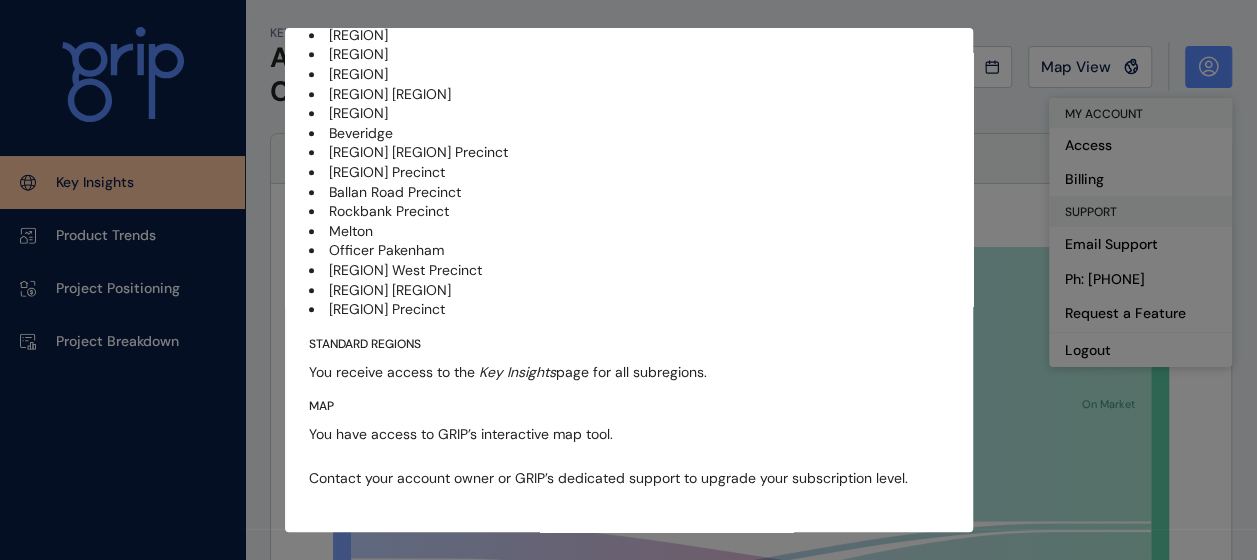 click on "Access As a GRIP user, you can choose to subscribe to one or more subregions, which will give you access to even greater insights and tooling. By default, you are able to access the   Key Insights  page for any subregion. Upgrading your subscription for a subregion will gain you enhanced insights in the   Product Trends ,   Project Positioning  and Project Breakdown pages . Your current subscription: PREMIUM REGIONS Bacchus Marsh Precinct Berwick South Precinct Mernda Doreen Wallan Clyde Precinct Armstrong Creek Pakenham East Wollert Western Geelong Precinct Northern Geelong Precinct Surf Coast & Bellarine Werribee Diggers Rest Sunbury Epping Thomastown Greenvale Beveridge Donnybrook Mickleham Precinct Cranbourne Precinct Ballan Road Precinct Rockbank Precinct Melton Officer Pakenham Craigieburn West Precinct Truganina Tarneit Plumpton Precinct STANDARD REGIONS You receive access to the   Key Insights  page for all subregions. MAP You have access to GRIP’s interactive map tool." at bounding box center (628, 280) 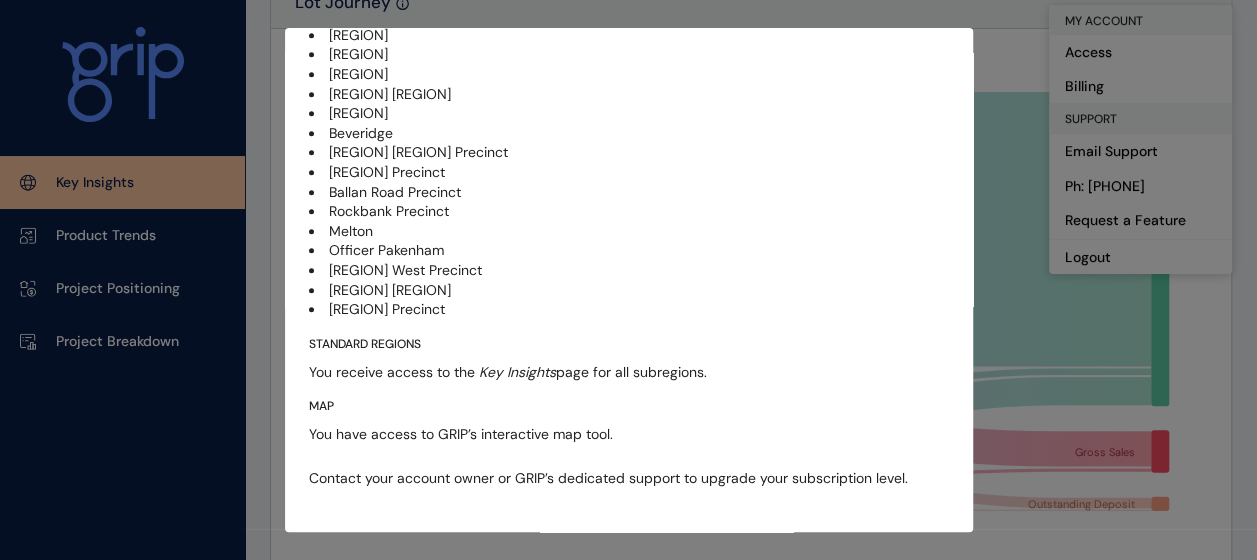 scroll, scrollTop: 156, scrollLeft: 0, axis: vertical 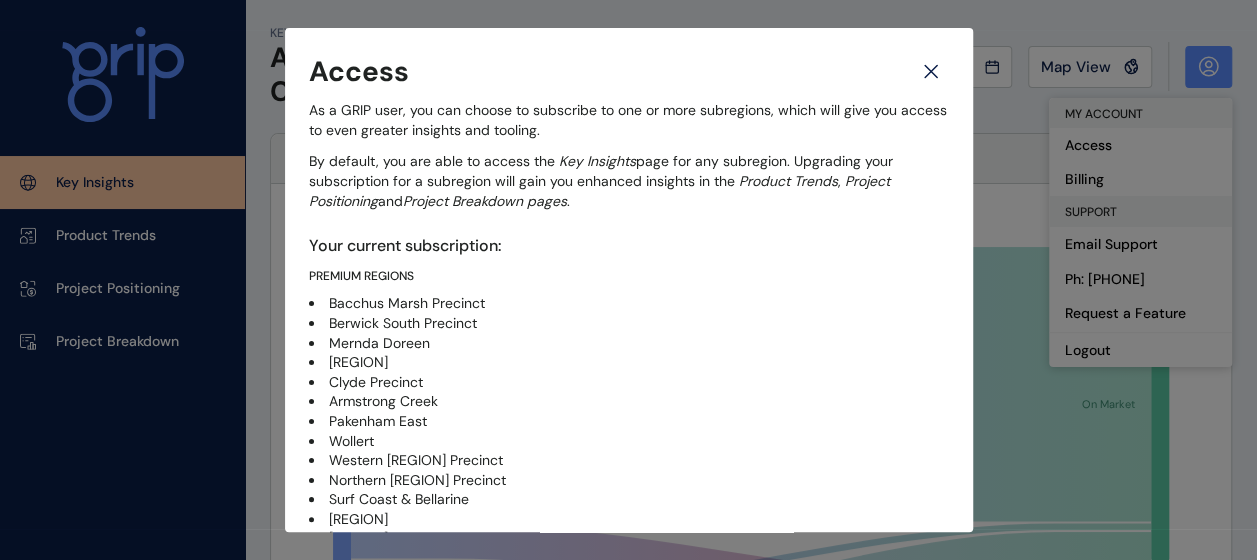 click 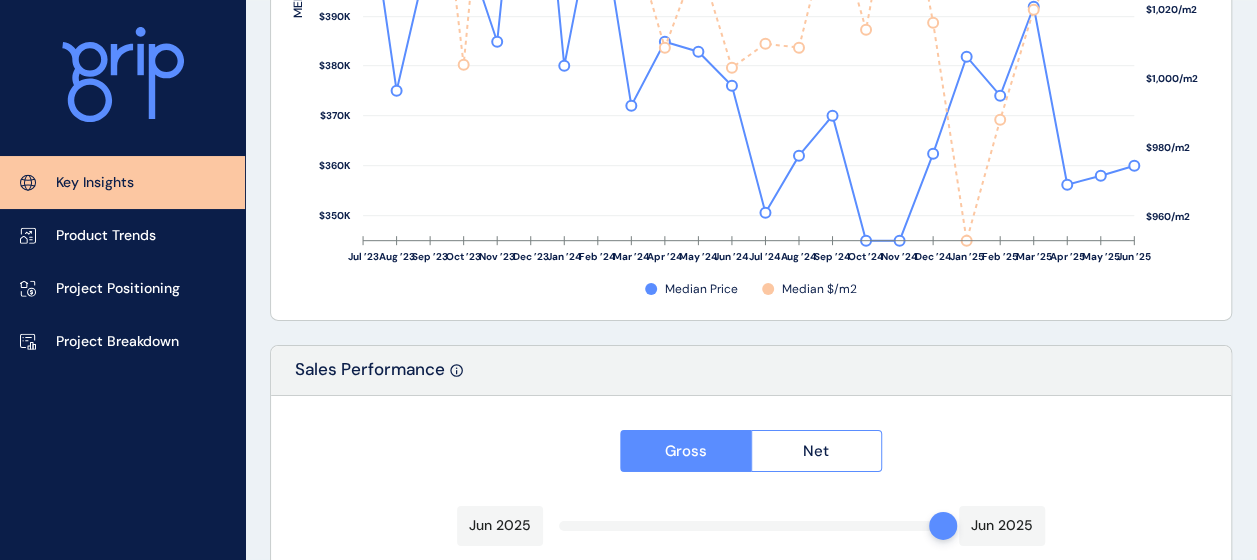 scroll, scrollTop: 3646, scrollLeft: 0, axis: vertical 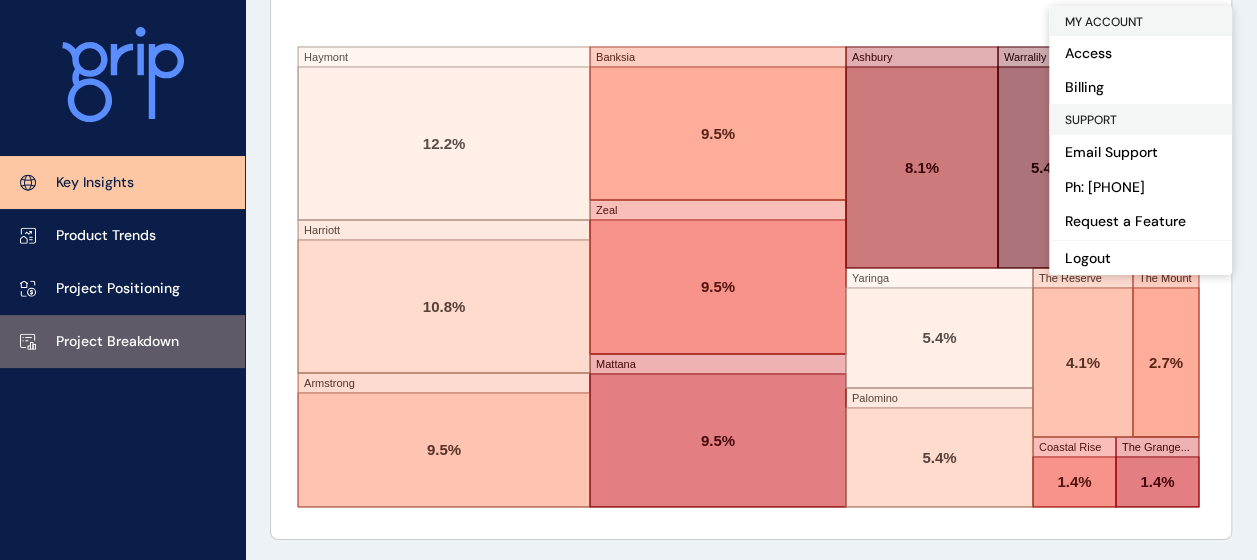 click on "Project Breakdown" at bounding box center [117, 342] 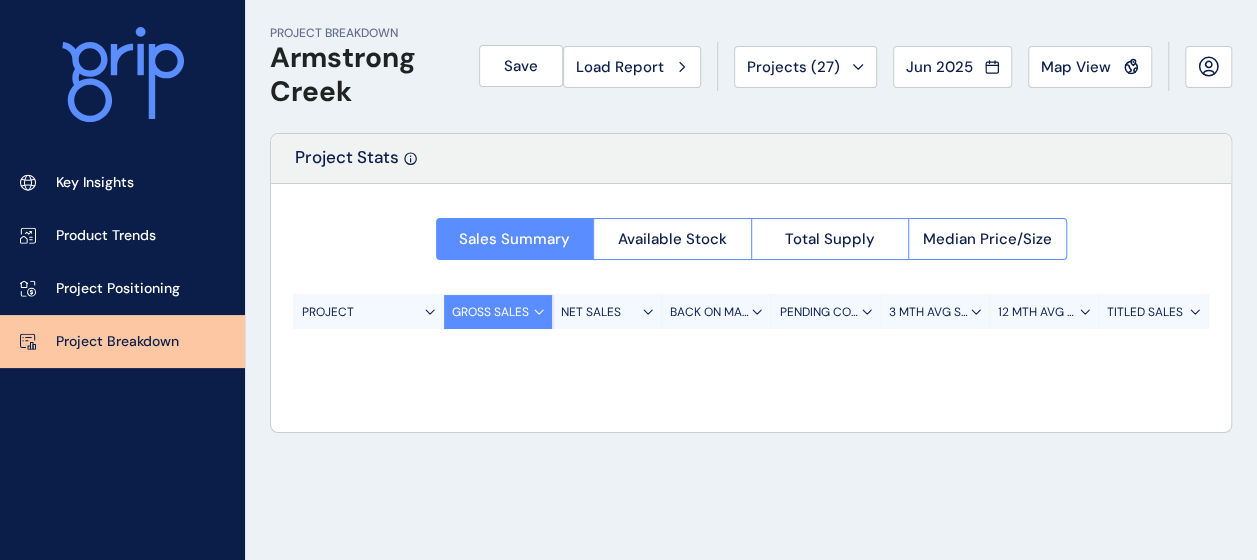 scroll, scrollTop: 0, scrollLeft: 0, axis: both 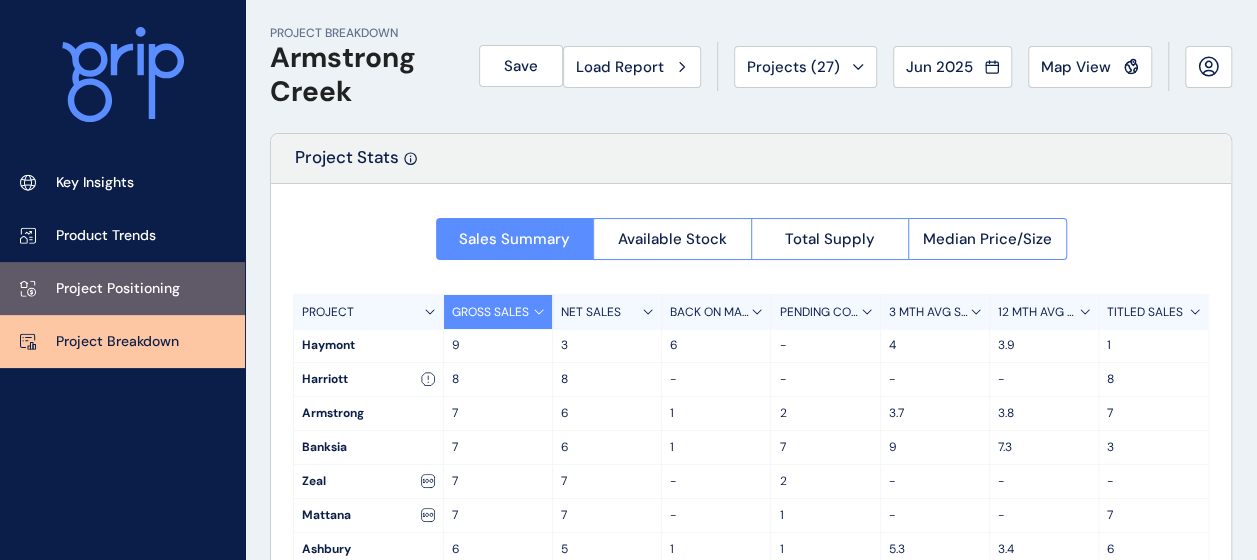 click on "Project Positioning" at bounding box center (122, 288) 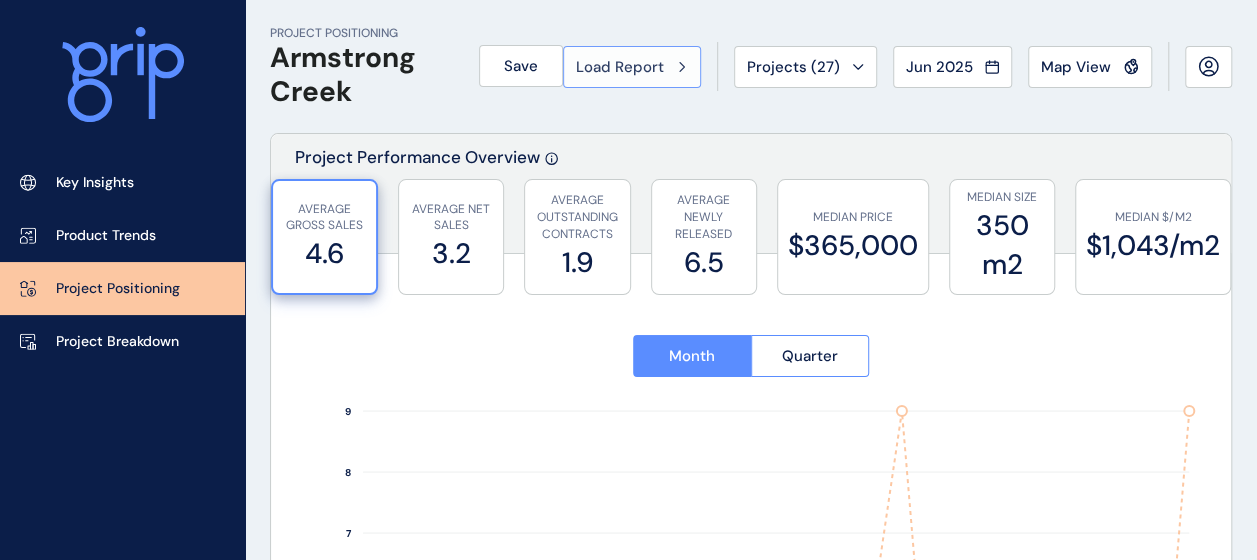 click on "Load Report" at bounding box center [632, 67] 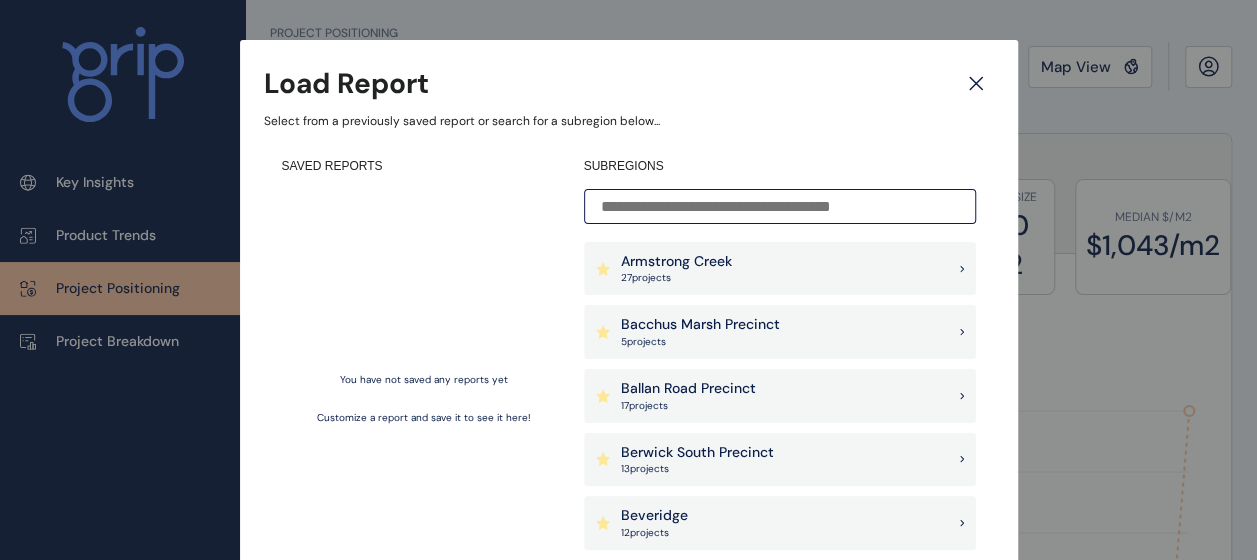 click on "Armstrong Creek" at bounding box center [676, 262] 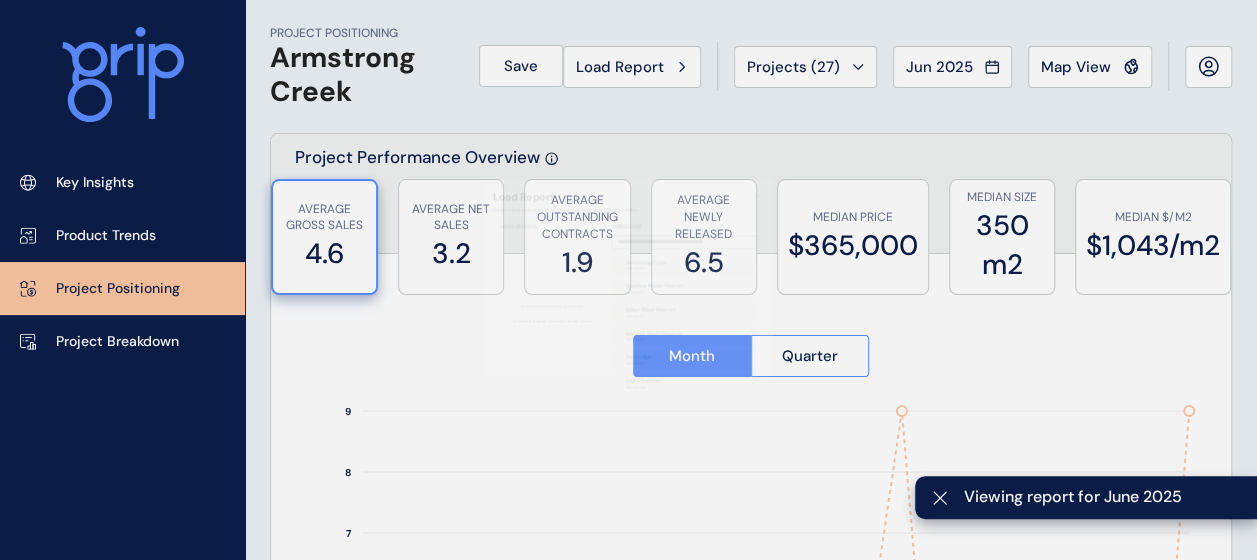type on "*******" 